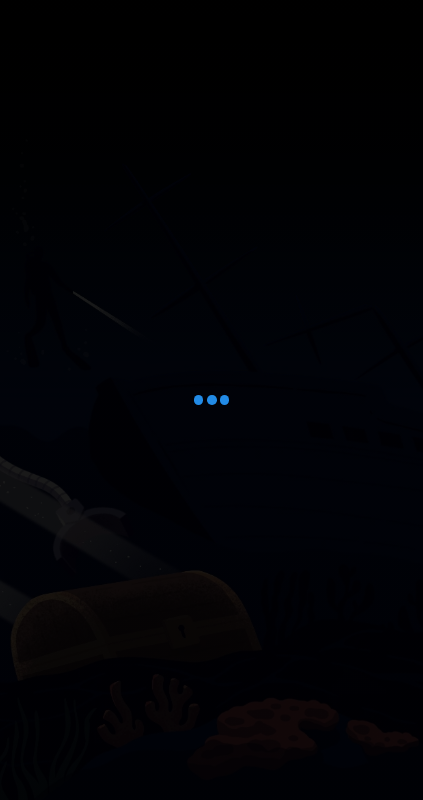 scroll, scrollTop: 0, scrollLeft: 0, axis: both 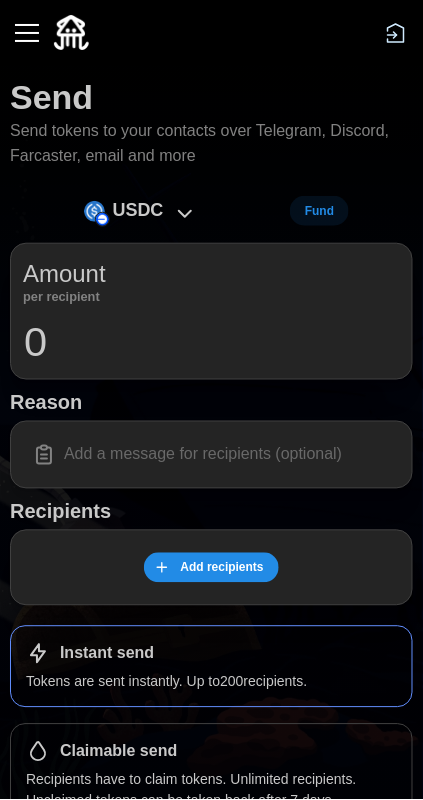click at bounding box center (27, 33) 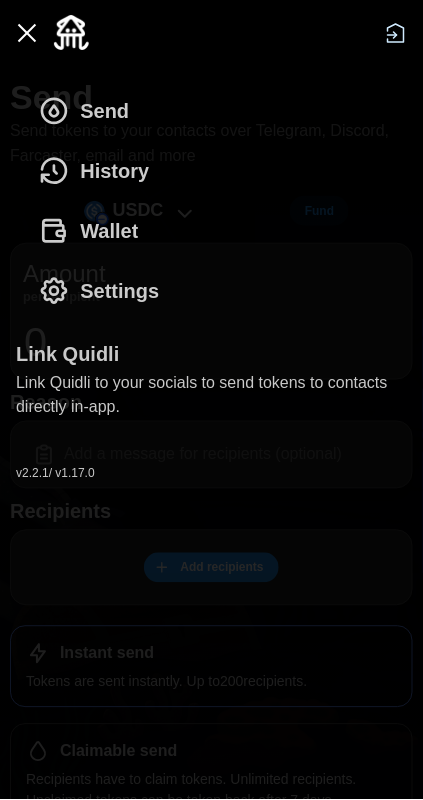 click on "Wallet" at bounding box center [93, 231] 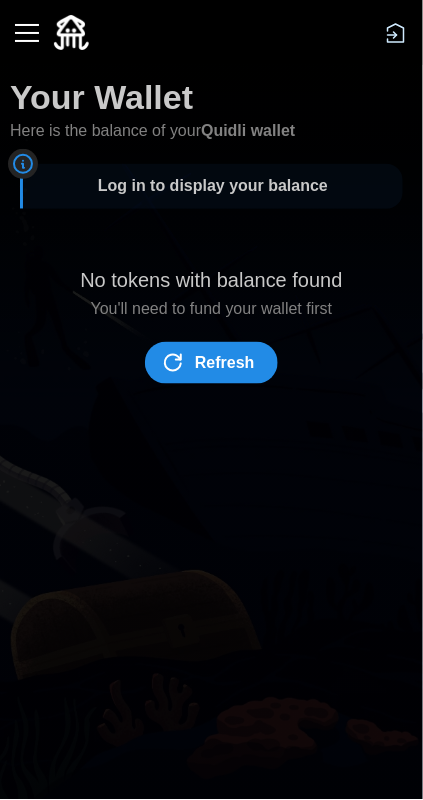 click on "Refresh" at bounding box center (225, 363) 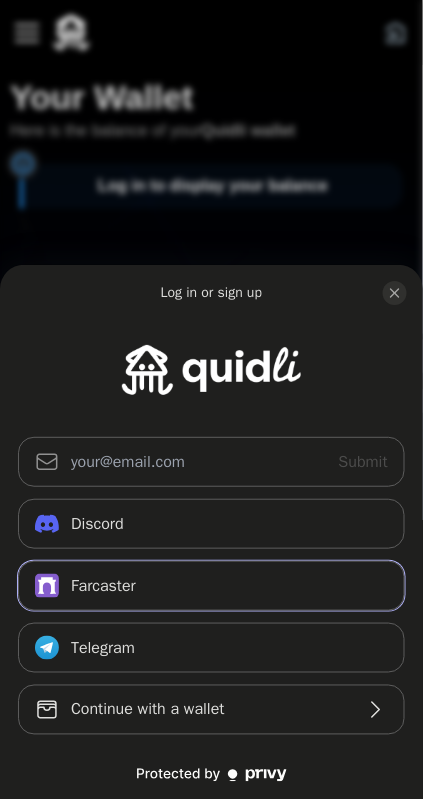 click on "Farcaster" at bounding box center (211, 586) 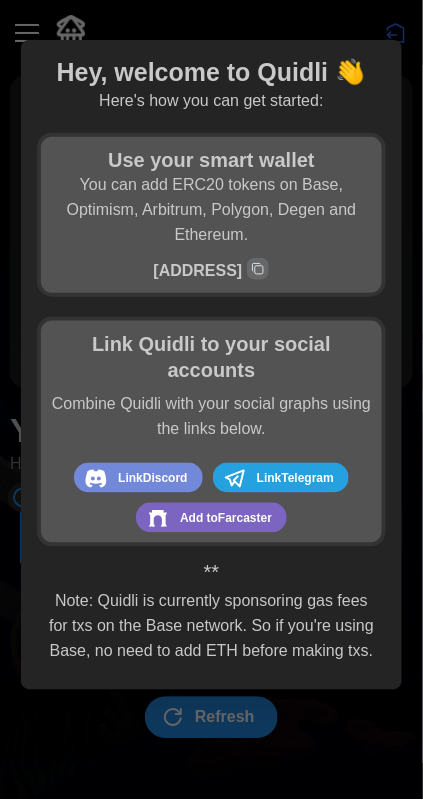 click on "Add to  Farcaster" at bounding box center (226, 519) 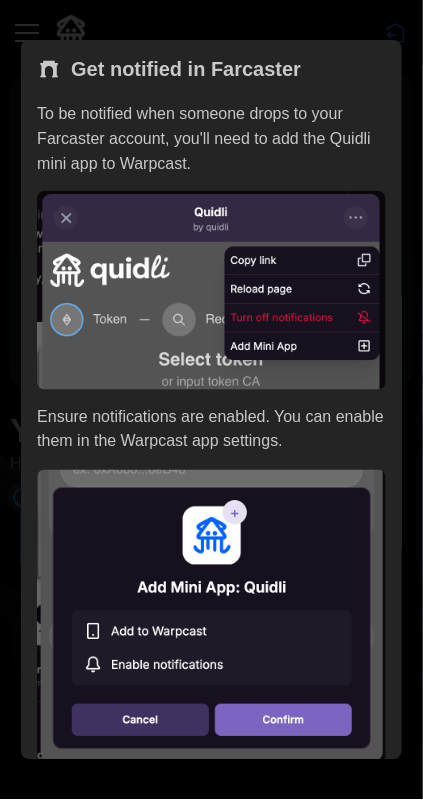 click at bounding box center (211, 617) 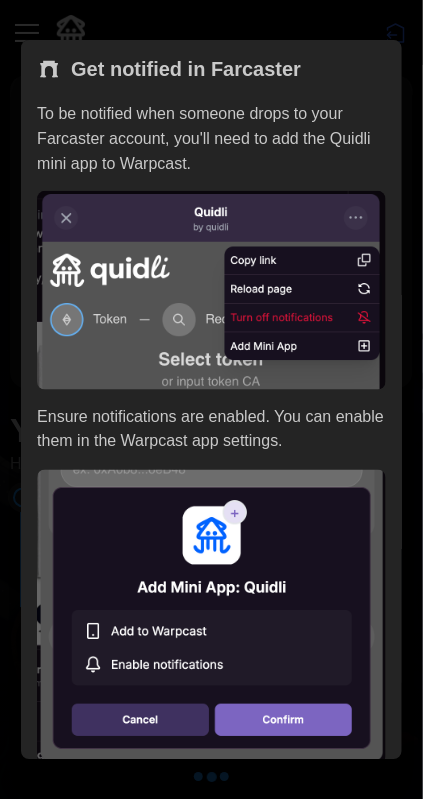 click at bounding box center (211, 400) 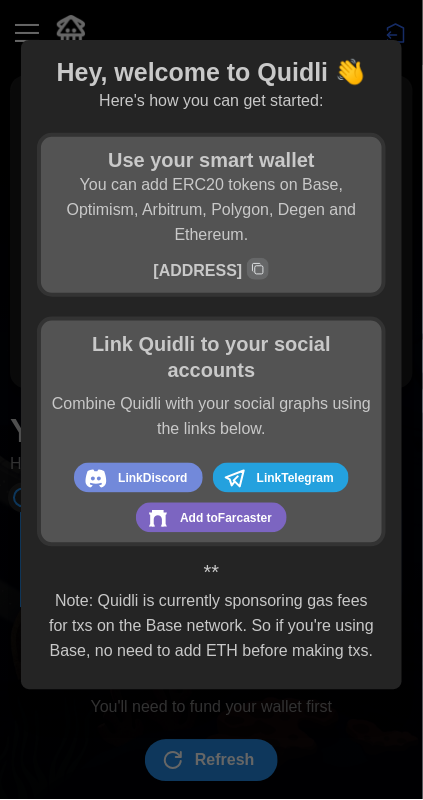 click at bounding box center [211, 400] 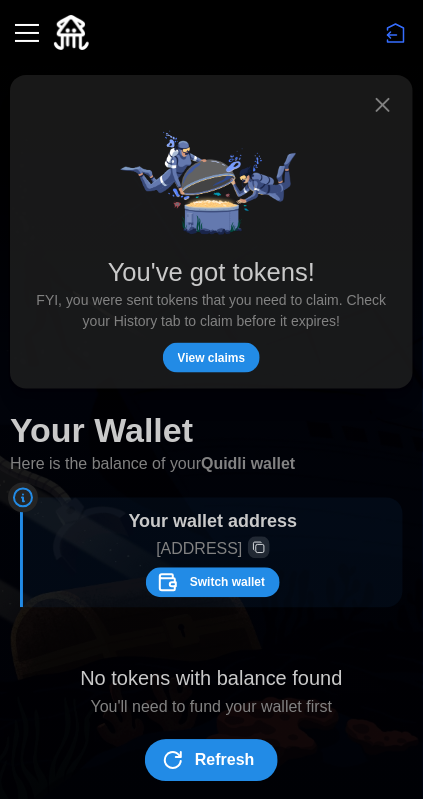 scroll, scrollTop: 36, scrollLeft: 0, axis: vertical 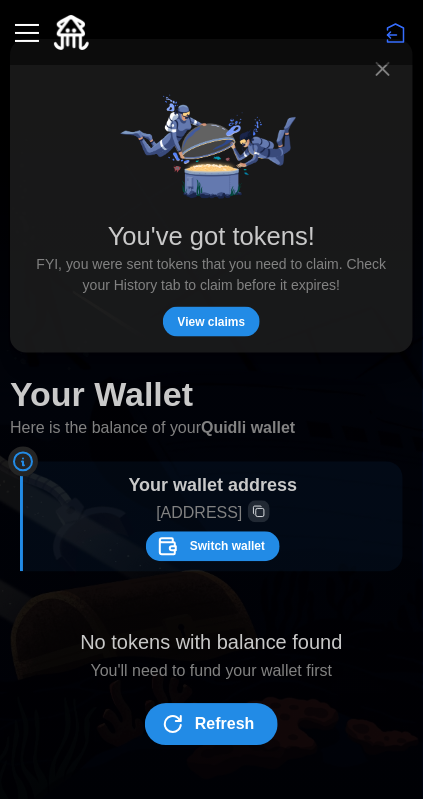 click on "Refresh" at bounding box center [225, 725] 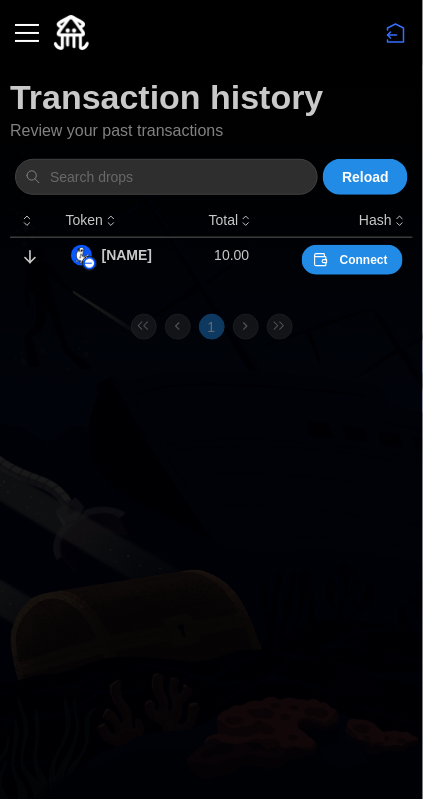 click on "Connect" at bounding box center (364, 260) 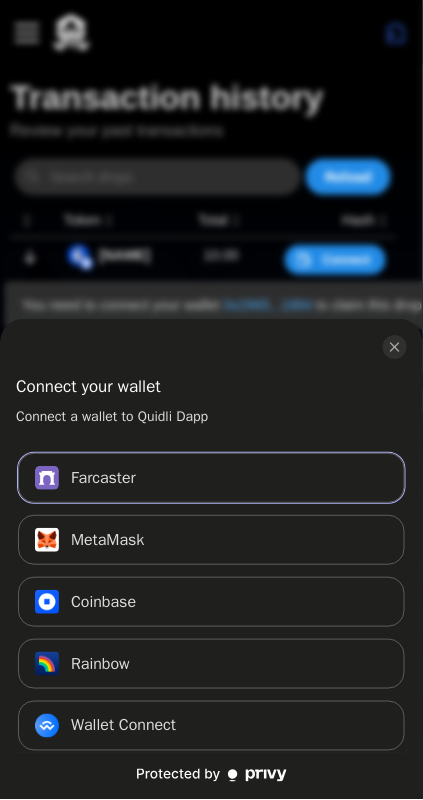 click on "Farcaster Connect" at bounding box center [211, 478] 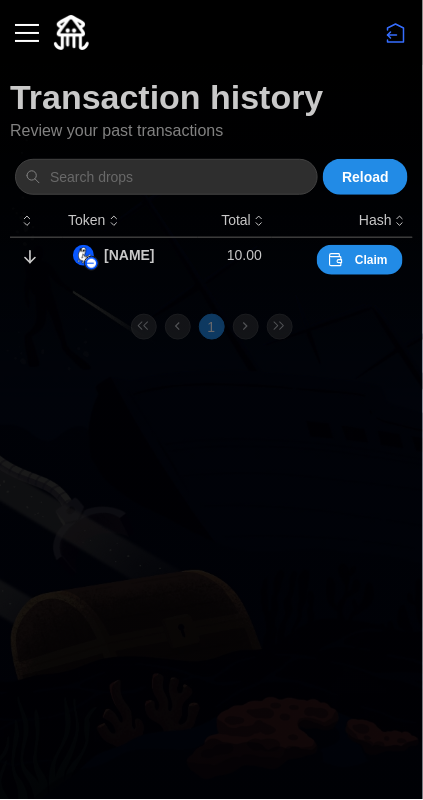 click on "Claim" at bounding box center [371, 260] 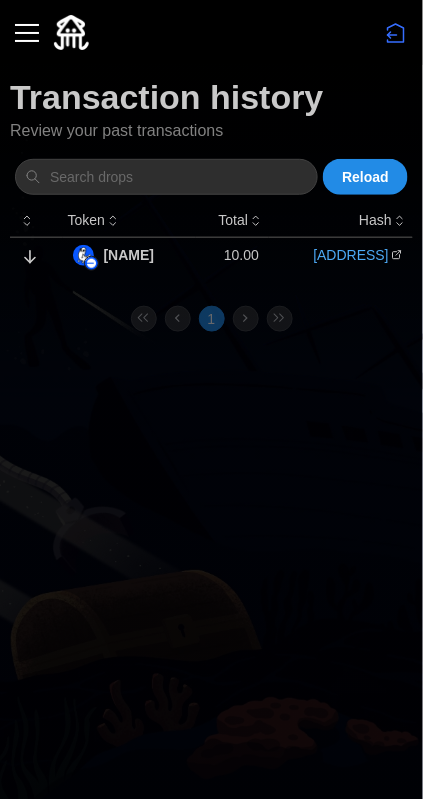 click at bounding box center [27, 33] 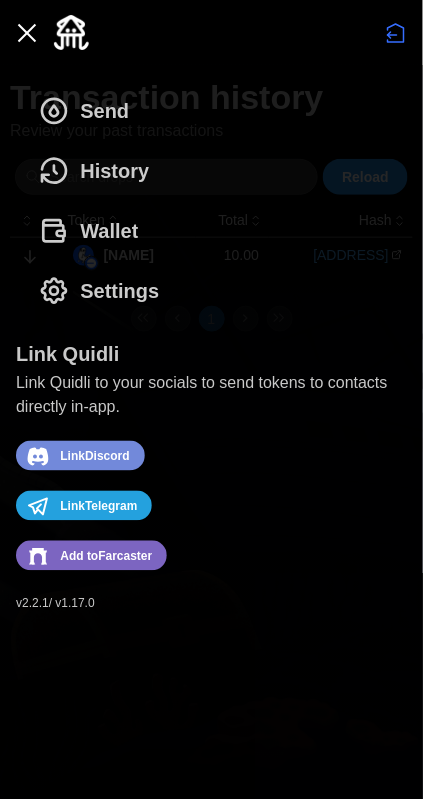 click on "Settings" at bounding box center (119, 291) 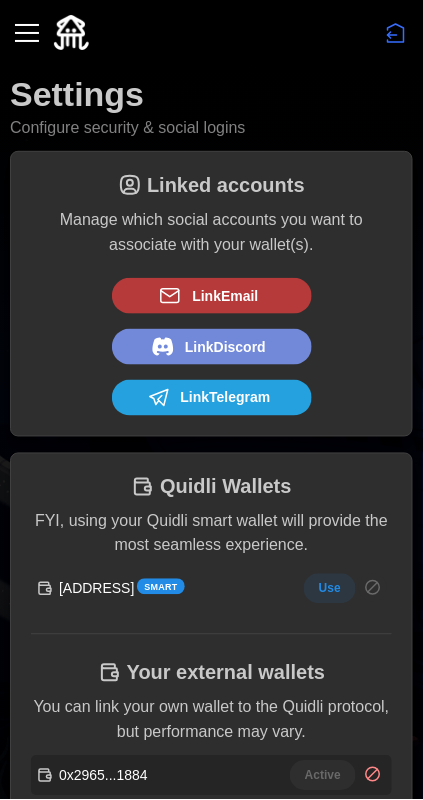scroll, scrollTop: 0, scrollLeft: 0, axis: both 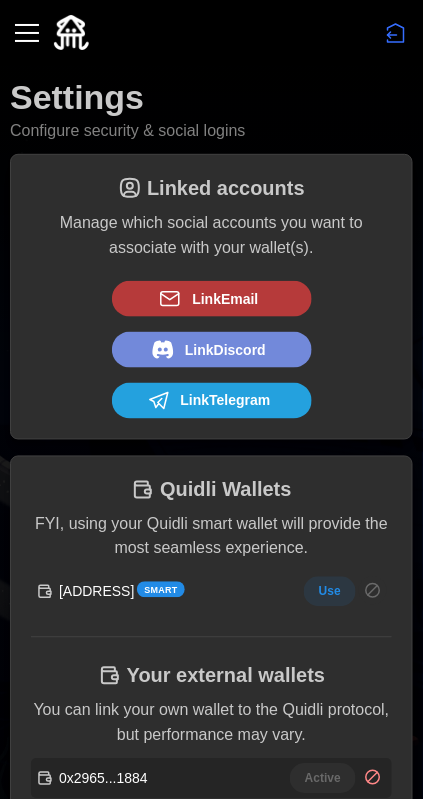 click on "Link  Telegram" at bounding box center (209, 401) 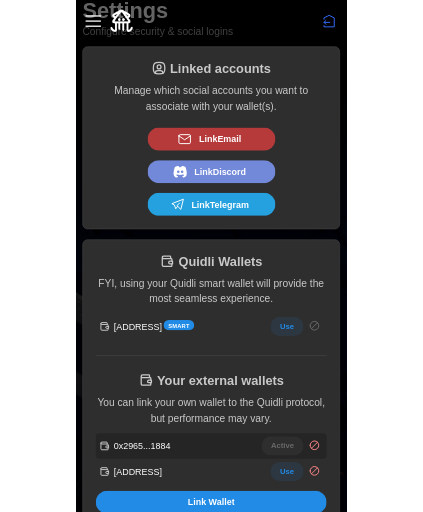 scroll, scrollTop: 0, scrollLeft: 0, axis: both 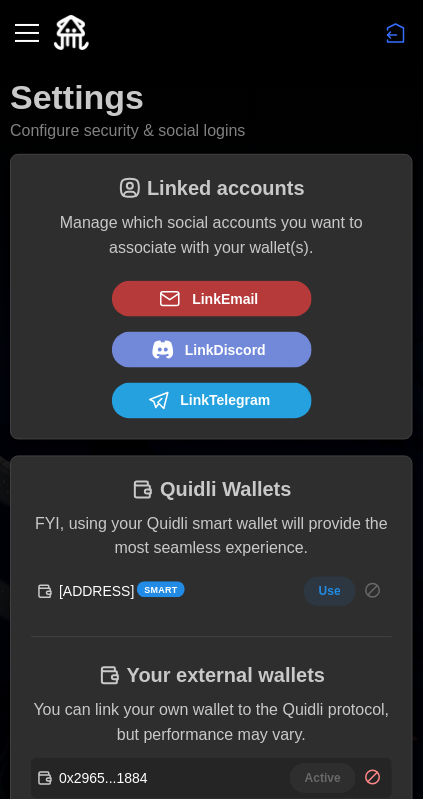 click on "Link  Email" at bounding box center [209, 299] 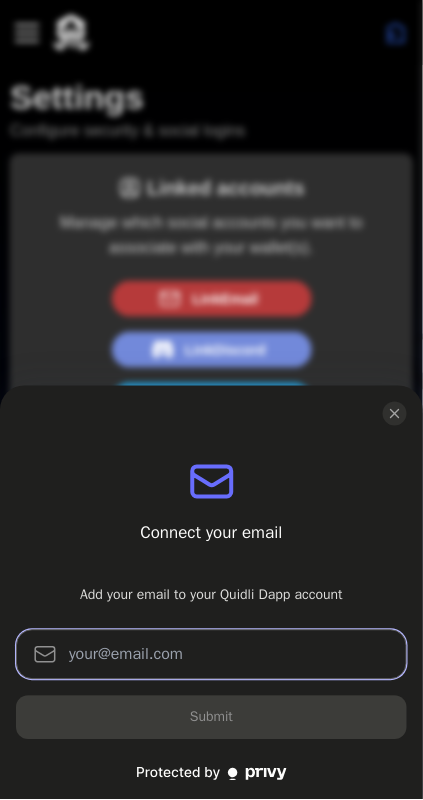 click at bounding box center (211, 655) 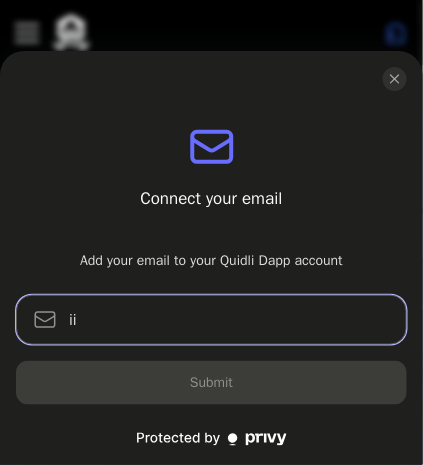 type on "[EMAIL]" 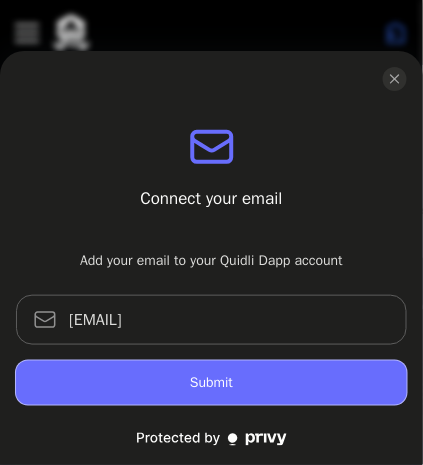 click on "Submit" at bounding box center (211, 383) 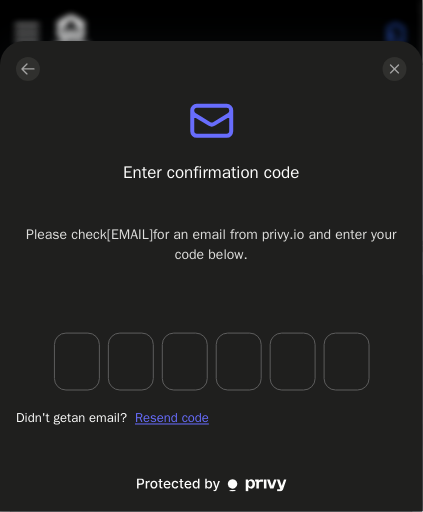 click at bounding box center [77, 362] 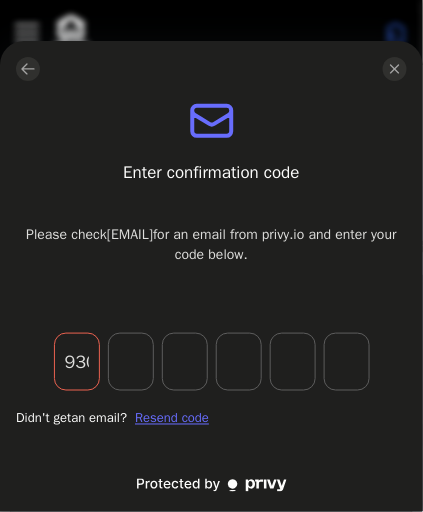 type on "9" 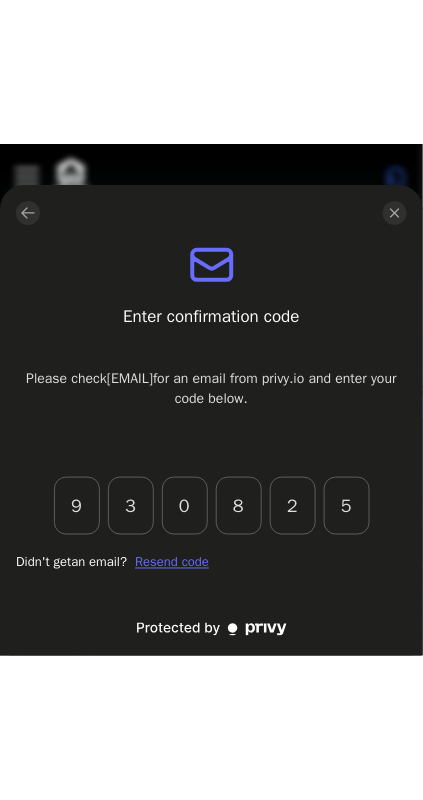 scroll, scrollTop: 0, scrollLeft: 0, axis: both 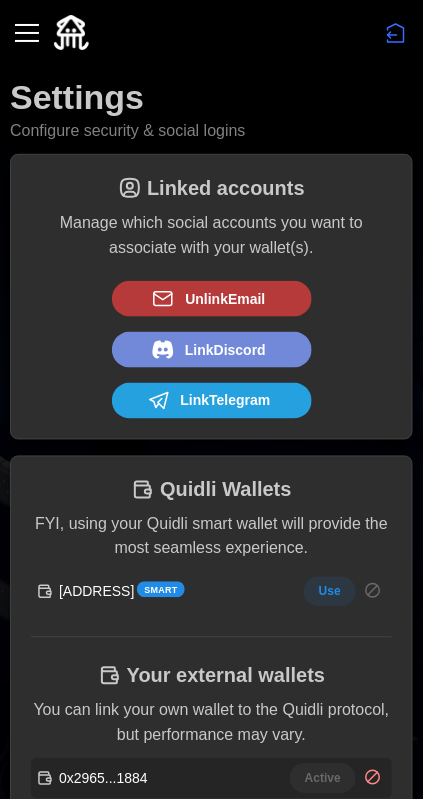 click at bounding box center (27, 33) 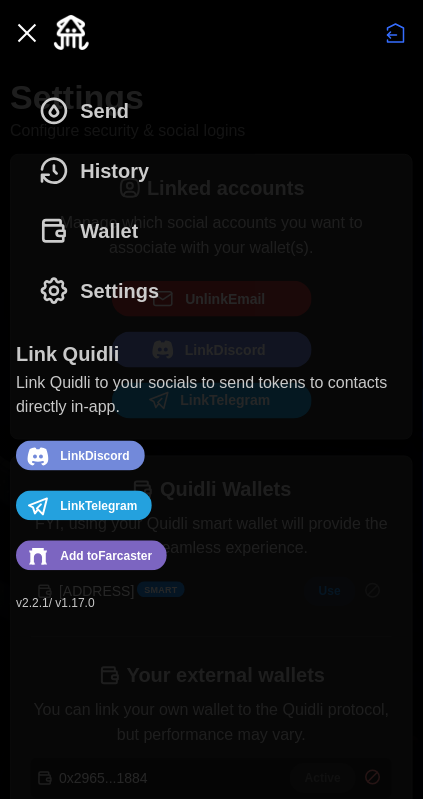 click on "Wallet" at bounding box center [93, 231] 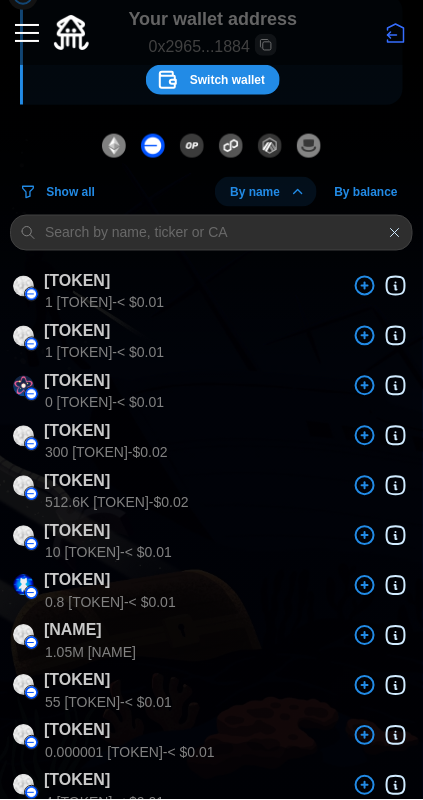 scroll, scrollTop: 0, scrollLeft: 0, axis: both 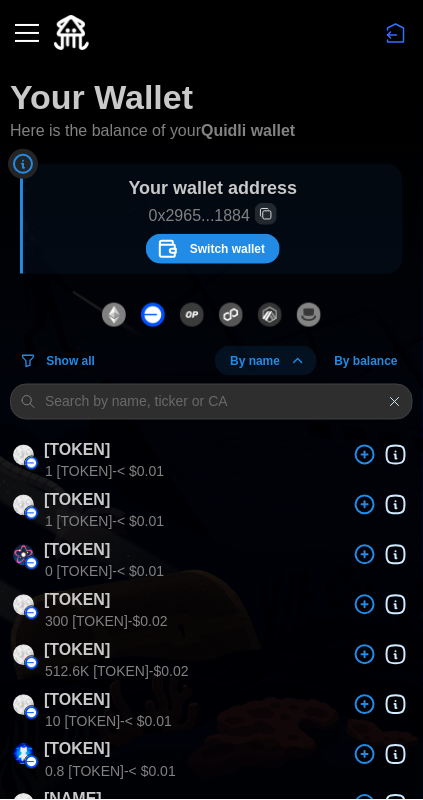 click on "Switch wallet" at bounding box center (227, 249) 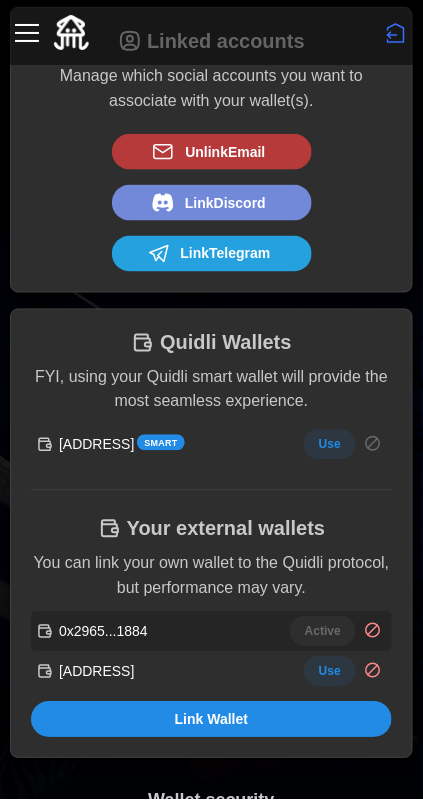 scroll, scrollTop: 170, scrollLeft: 0, axis: vertical 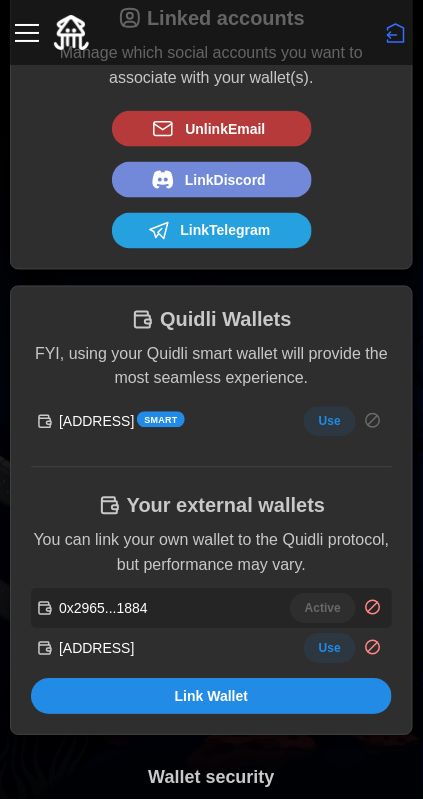 click on "Use" at bounding box center [330, 422] 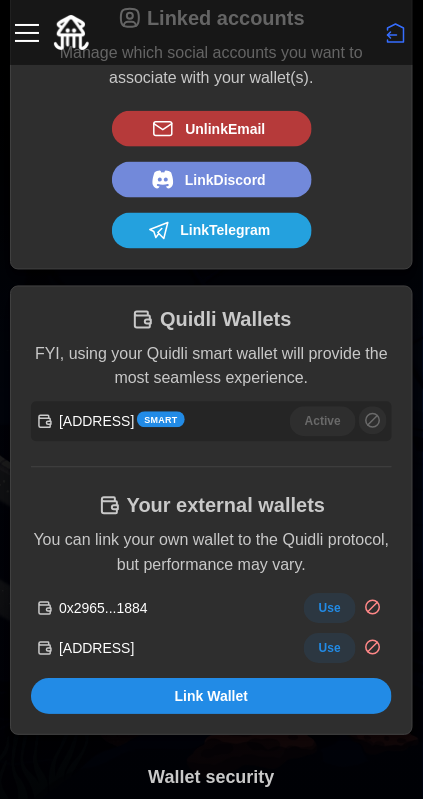 scroll, scrollTop: 0, scrollLeft: 0, axis: both 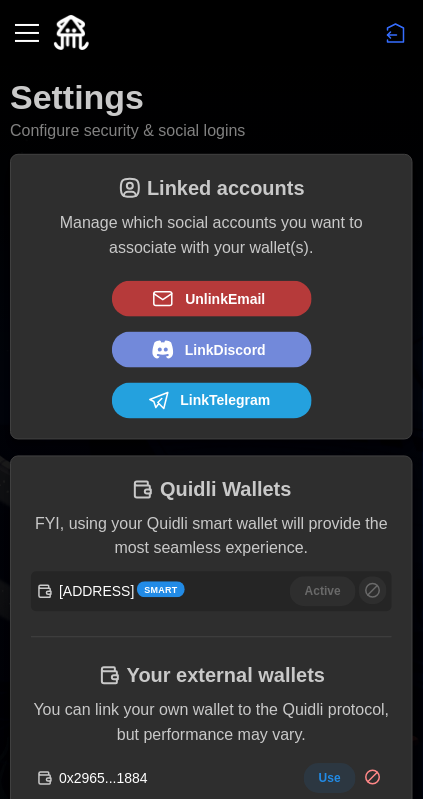 click at bounding box center (27, 33) 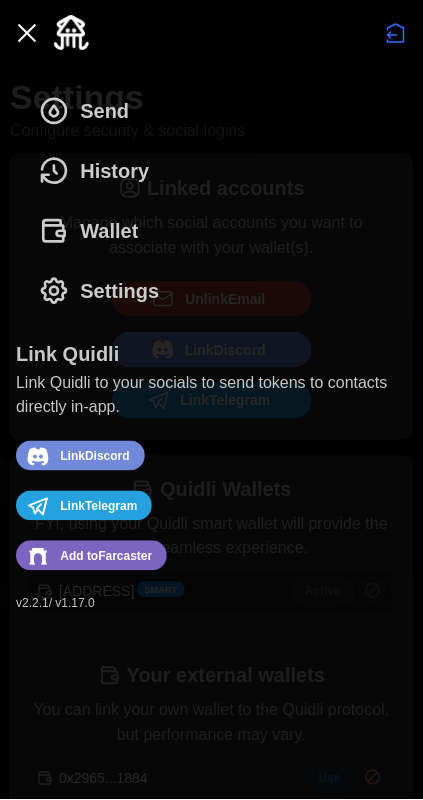 click on "Wallet" at bounding box center [93, 231] 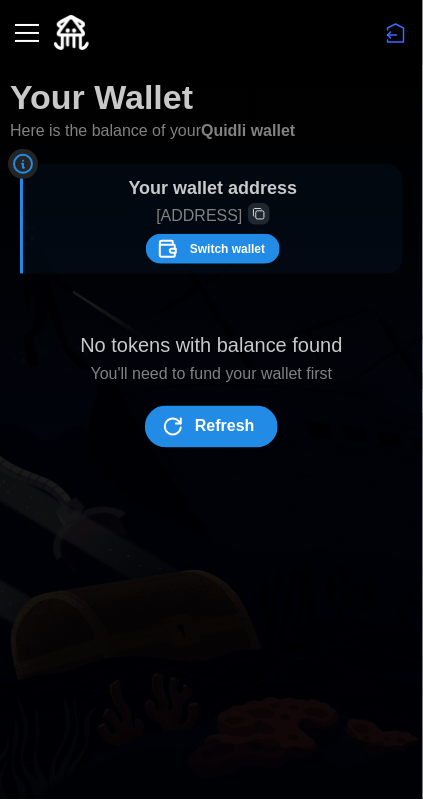 click on "Refresh" at bounding box center (225, 427) 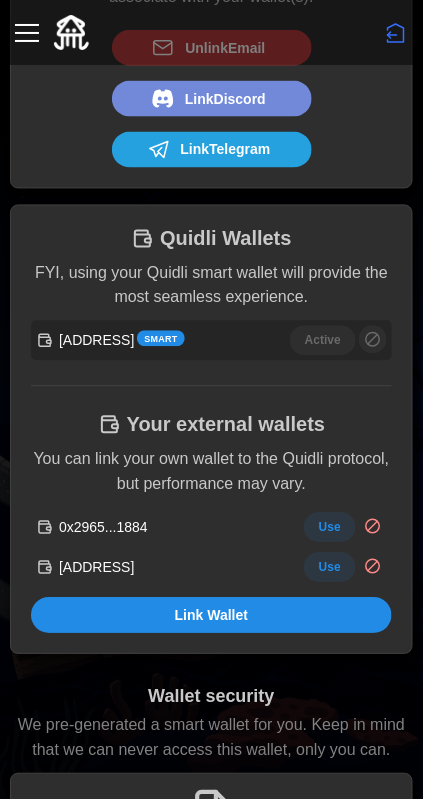 scroll, scrollTop: 254, scrollLeft: 0, axis: vertical 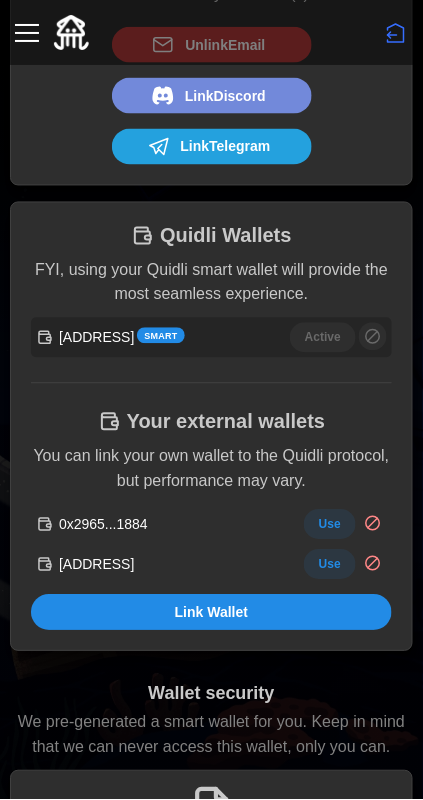 click on "Use" at bounding box center [330, 565] 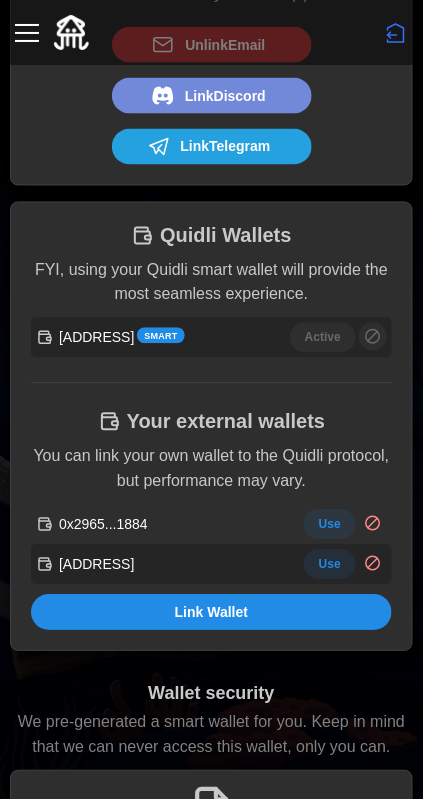 click on "Use" at bounding box center [330, 525] 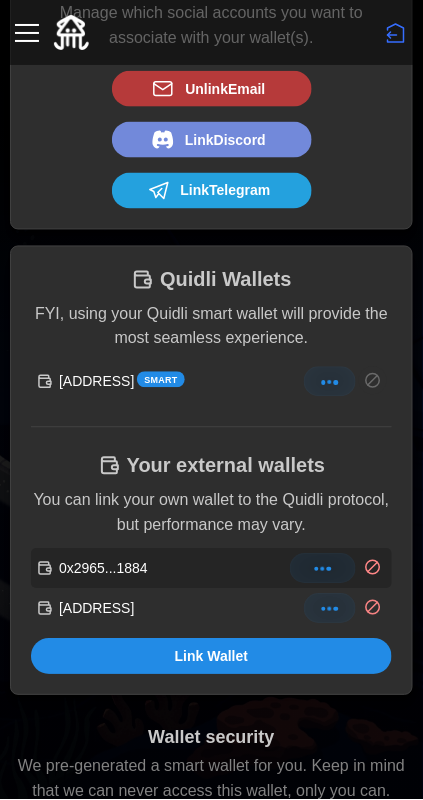 scroll, scrollTop: 0, scrollLeft: 0, axis: both 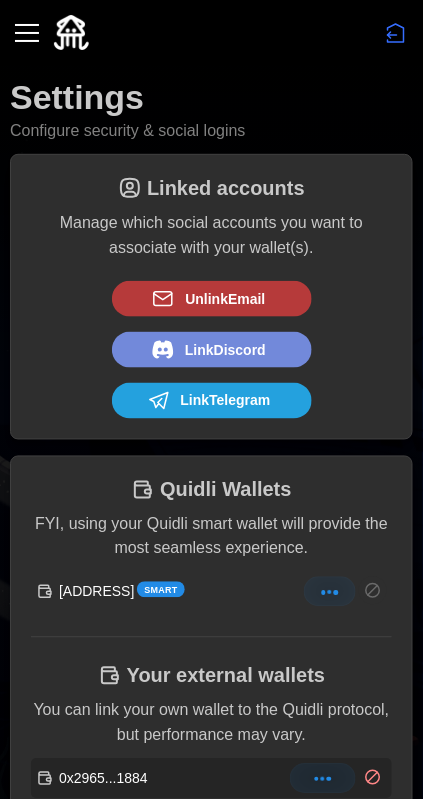 click at bounding box center [27, 33] 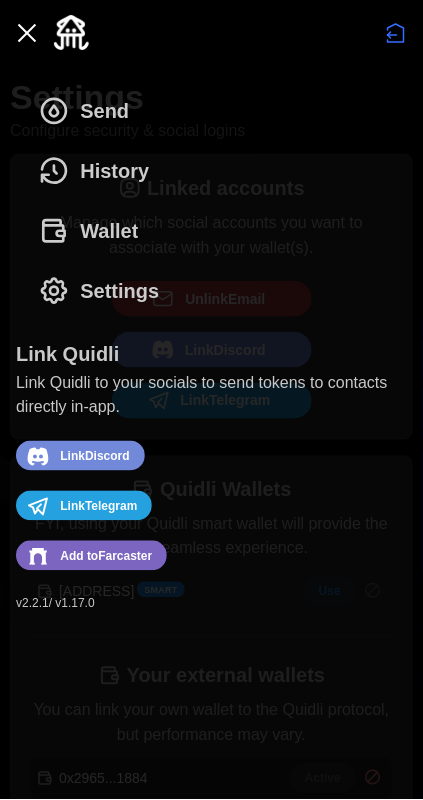 click on "Wallet" at bounding box center [109, 231] 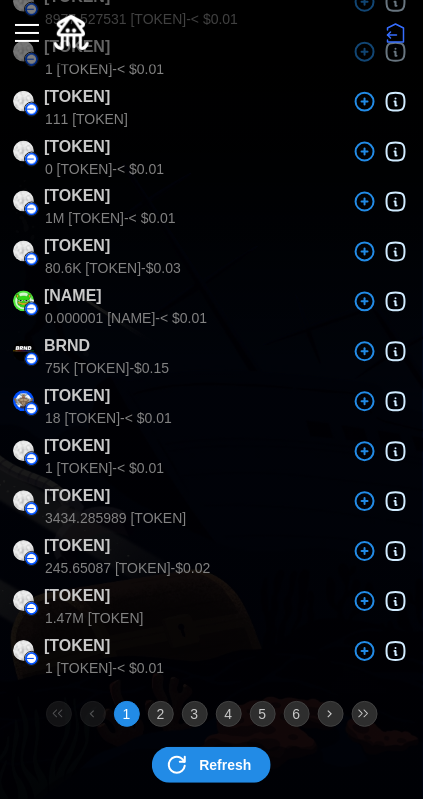 scroll, scrollTop: 1009, scrollLeft: 0, axis: vertical 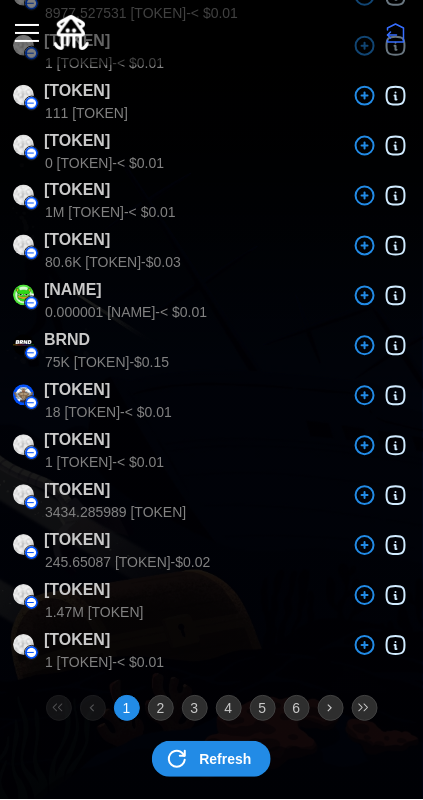 click 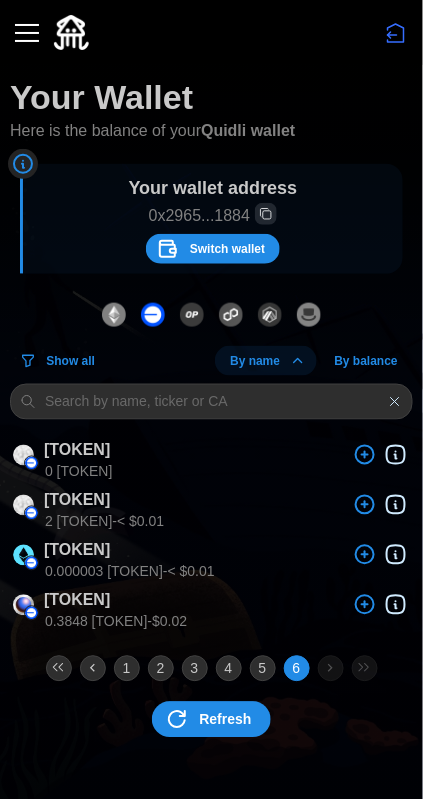 scroll, scrollTop: 0, scrollLeft: 0, axis: both 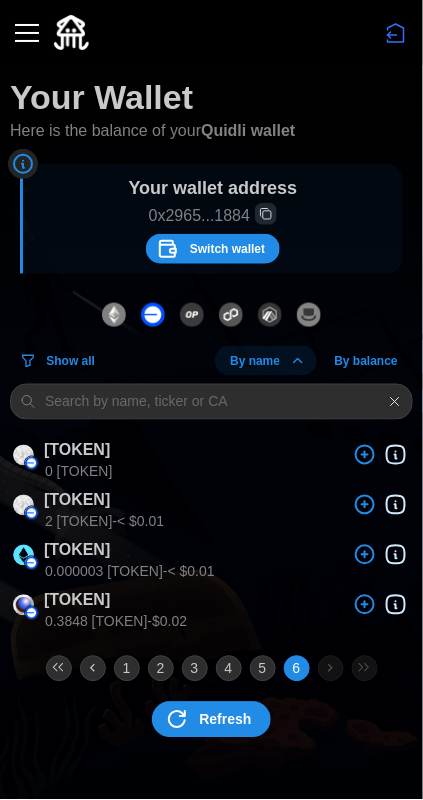 click on "5" at bounding box center (263, 669) 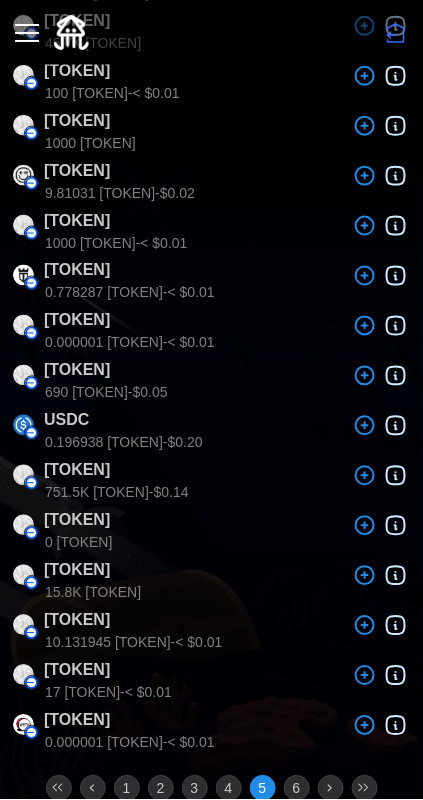 scroll, scrollTop: 950, scrollLeft: 0, axis: vertical 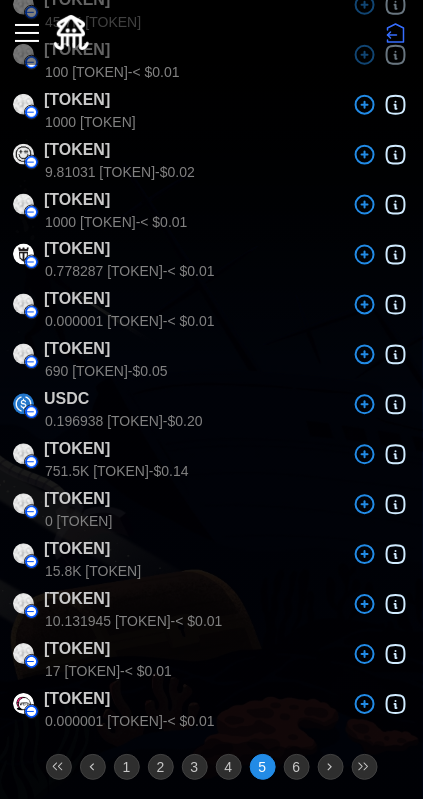 click on "4" at bounding box center [229, 768] 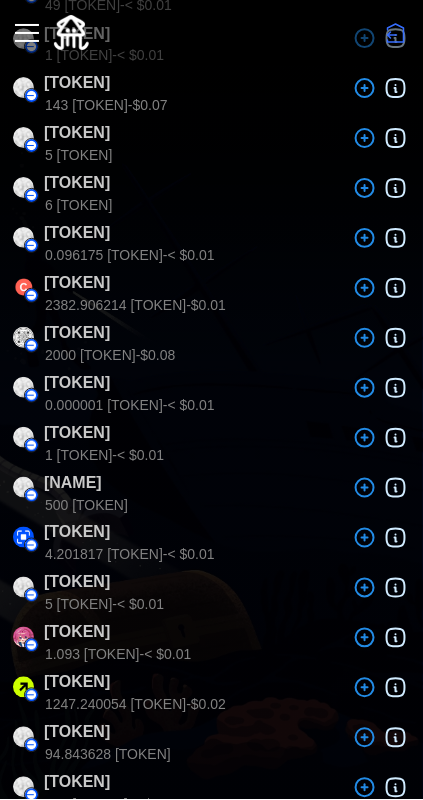 scroll, scrollTop: 1009, scrollLeft: 0, axis: vertical 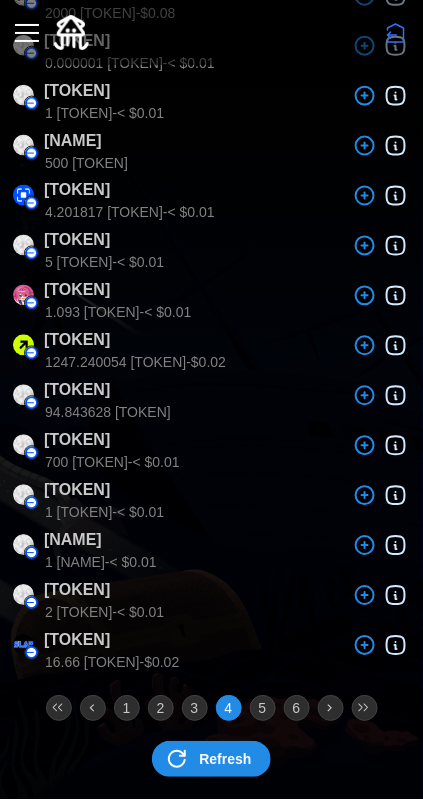 click on "3" at bounding box center [195, 709] 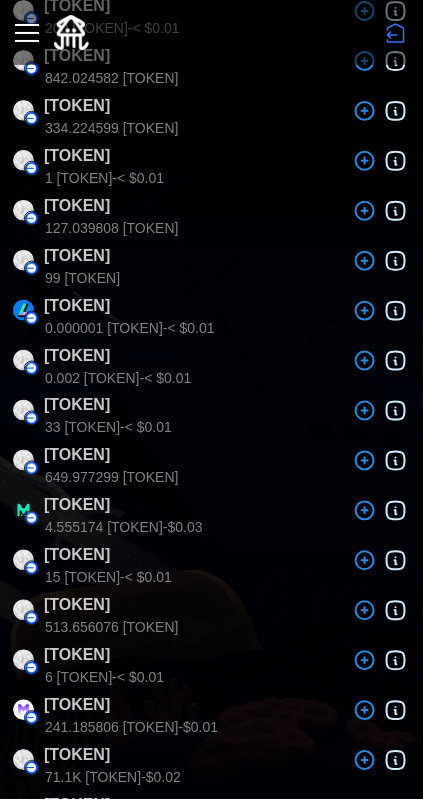 scroll, scrollTop: 800, scrollLeft: 0, axis: vertical 